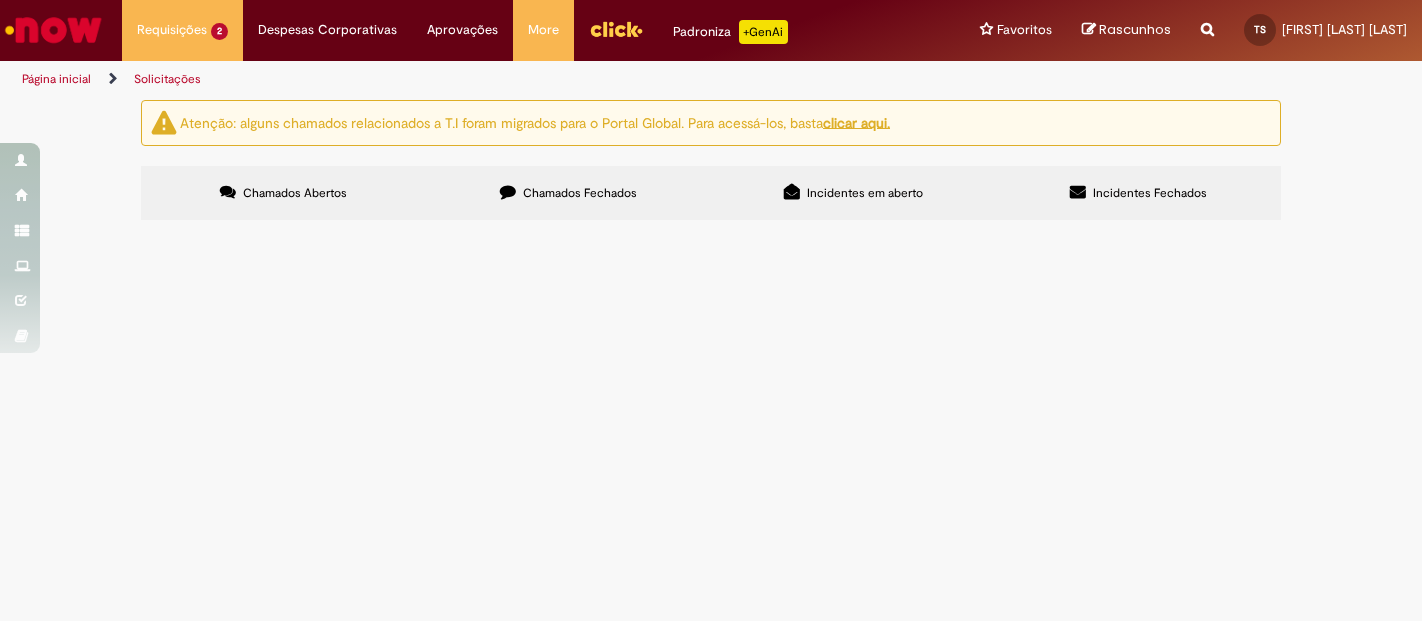 scroll, scrollTop: 0, scrollLeft: 0, axis: both 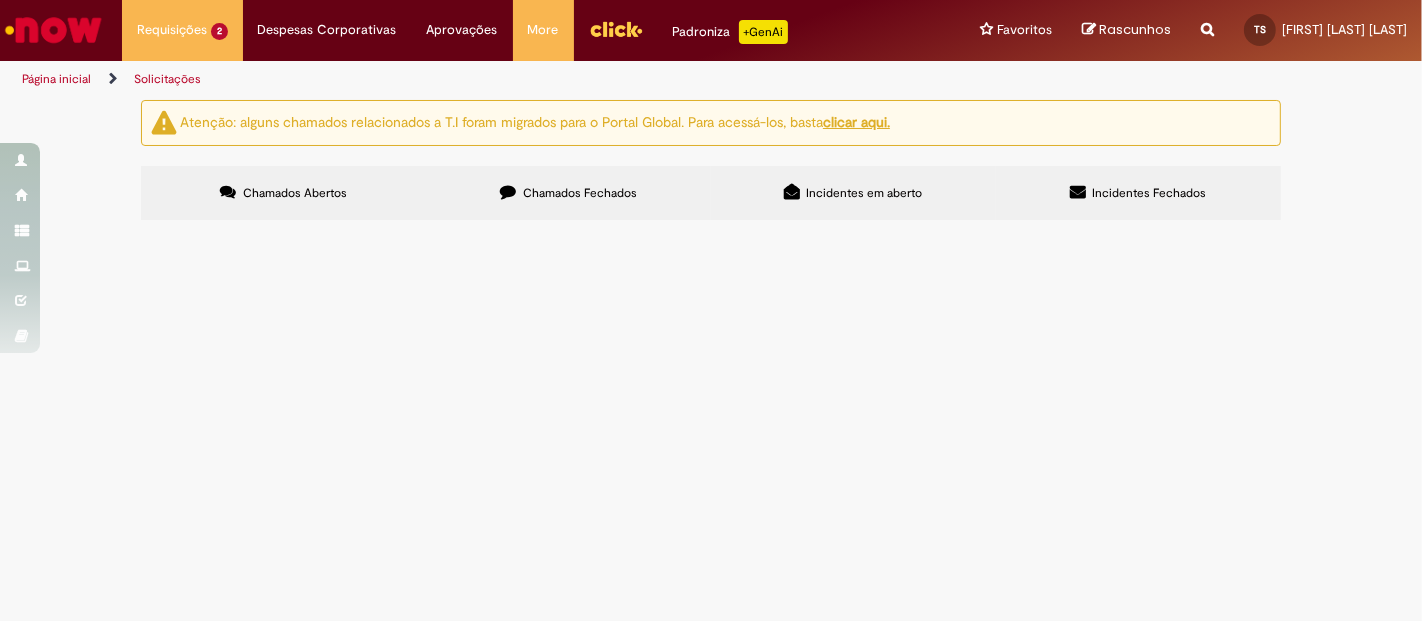 click on "Ola bom dia! Preciso que seja reajustado o salario do funcionario: [FULL_NAME] ID: [ID], no qual retornou de afastamento no dia [DATE] e precisa receber o reajuste de ACT sobre o salário de 5,20%. Segue em anexo o email de base de reajuste e print da folha do retorno de afastamento do funcionario." at bounding box center [0, 0] 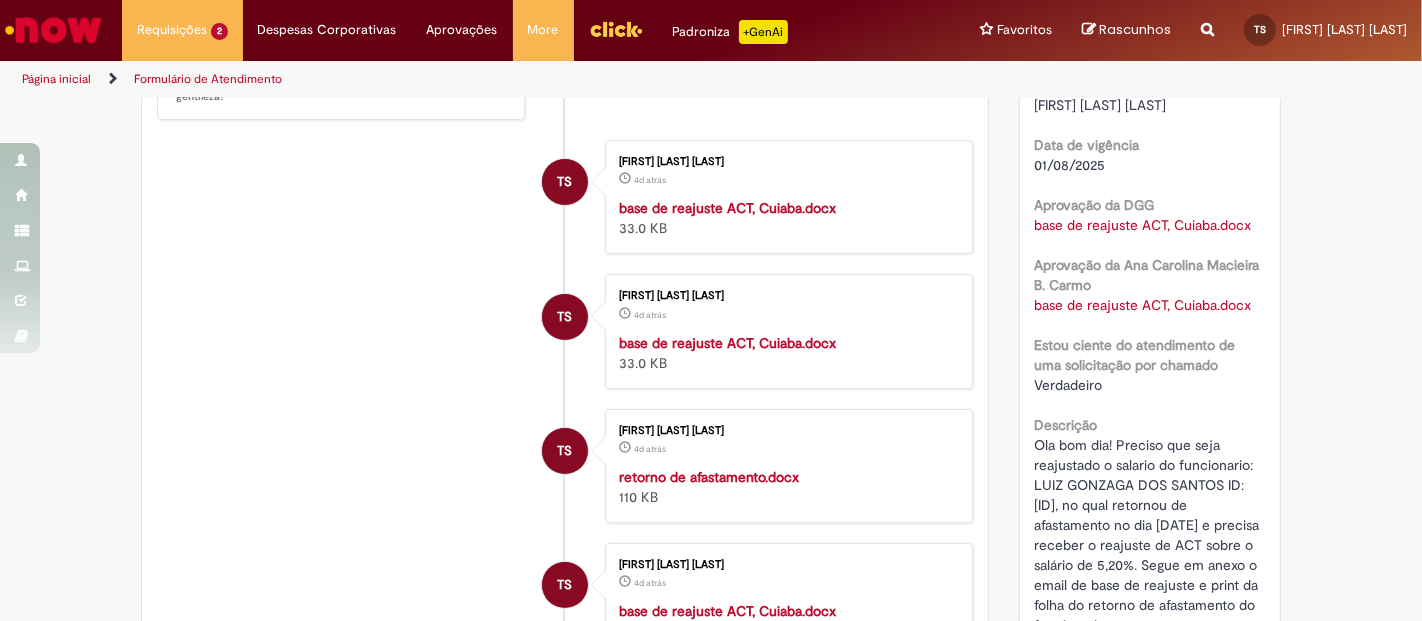 scroll, scrollTop: 0, scrollLeft: 0, axis: both 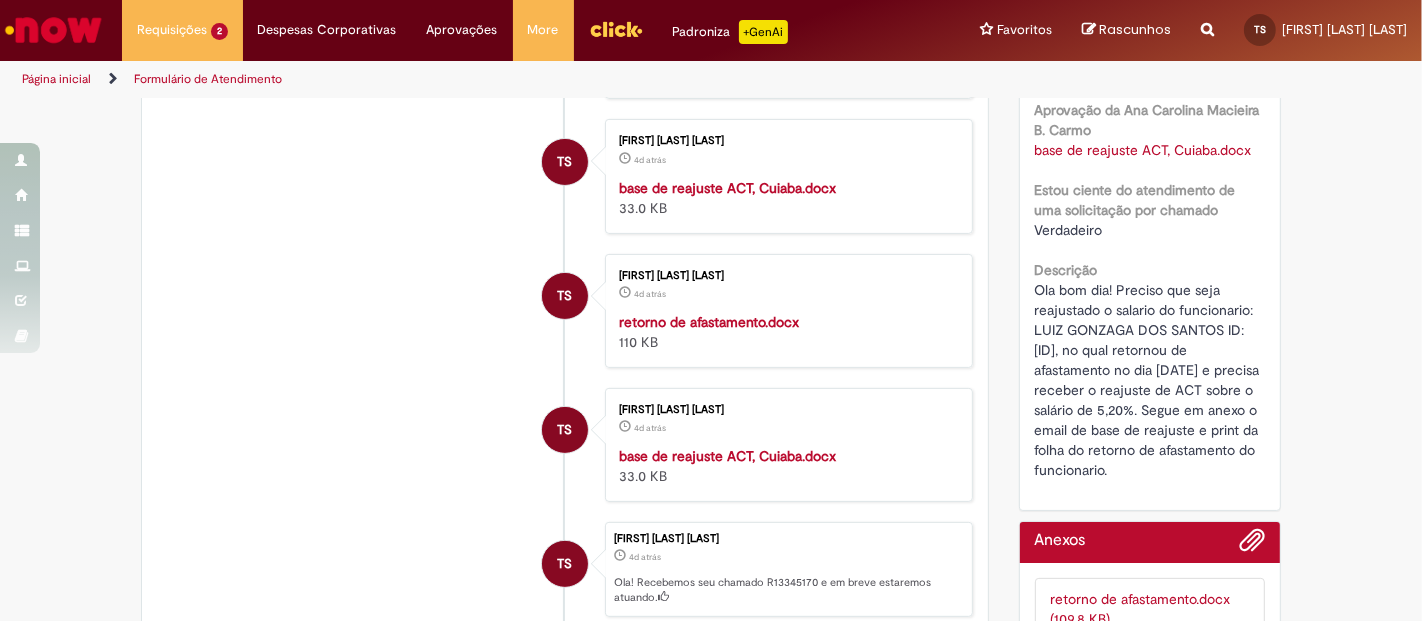 drag, startPoint x: 1205, startPoint y: 469, endPoint x: 1015, endPoint y: 288, distance: 262.4138 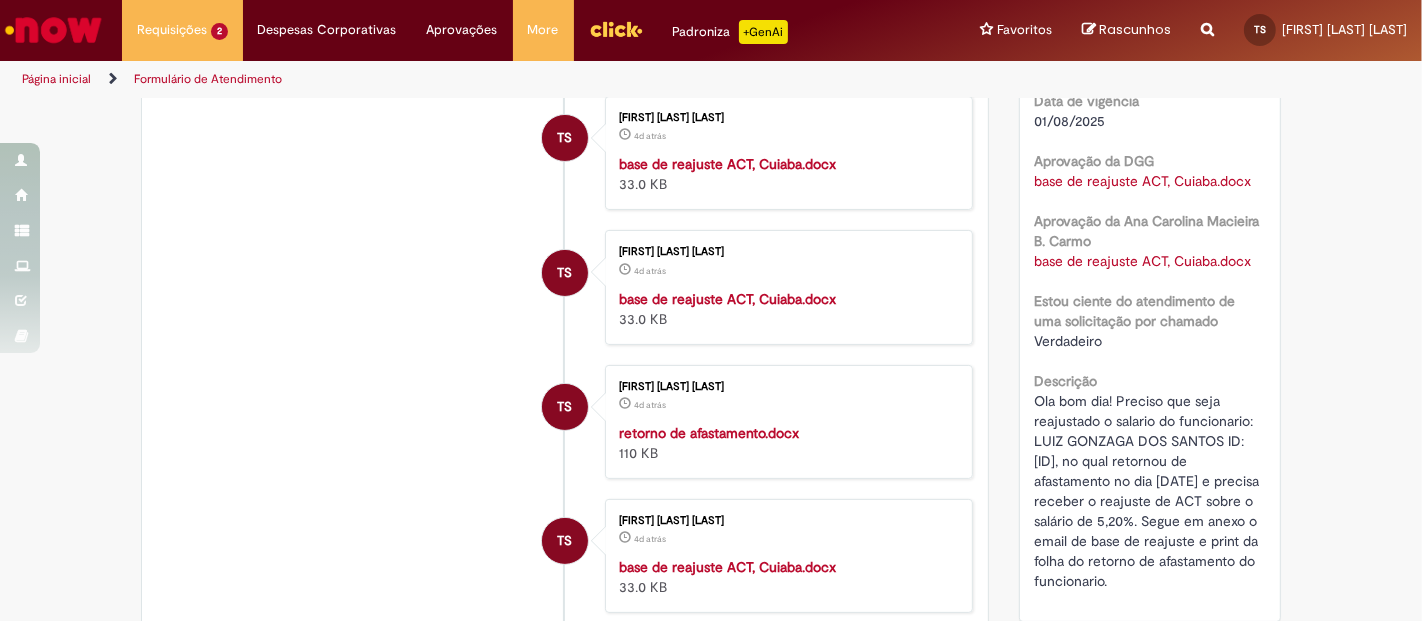 scroll, scrollTop: 155, scrollLeft: 0, axis: vertical 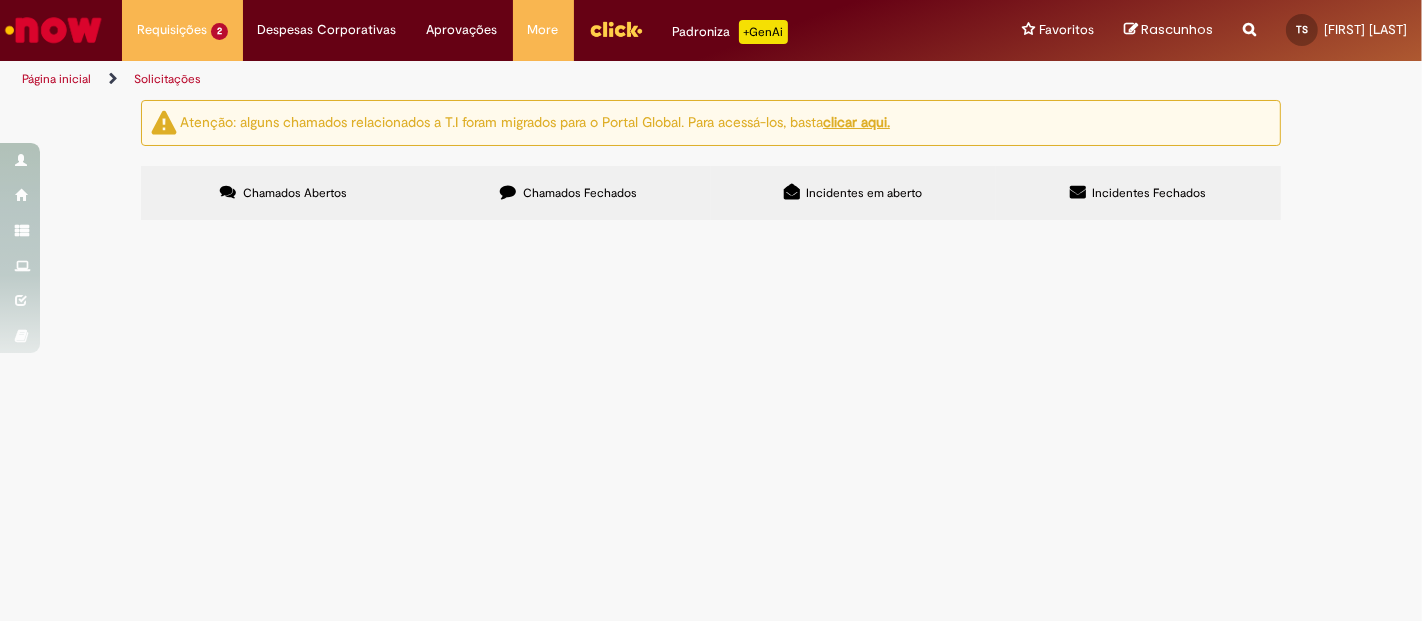 click on "Página inicial" at bounding box center (56, 79) 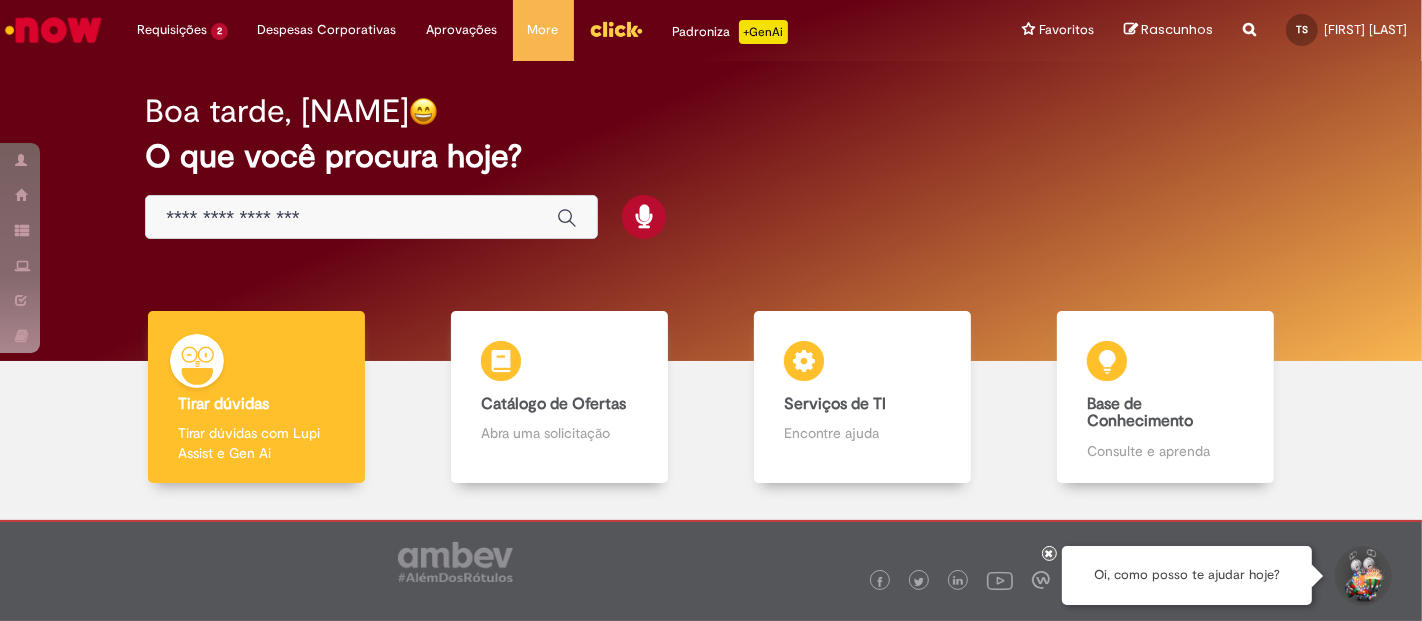 click at bounding box center (351, 218) 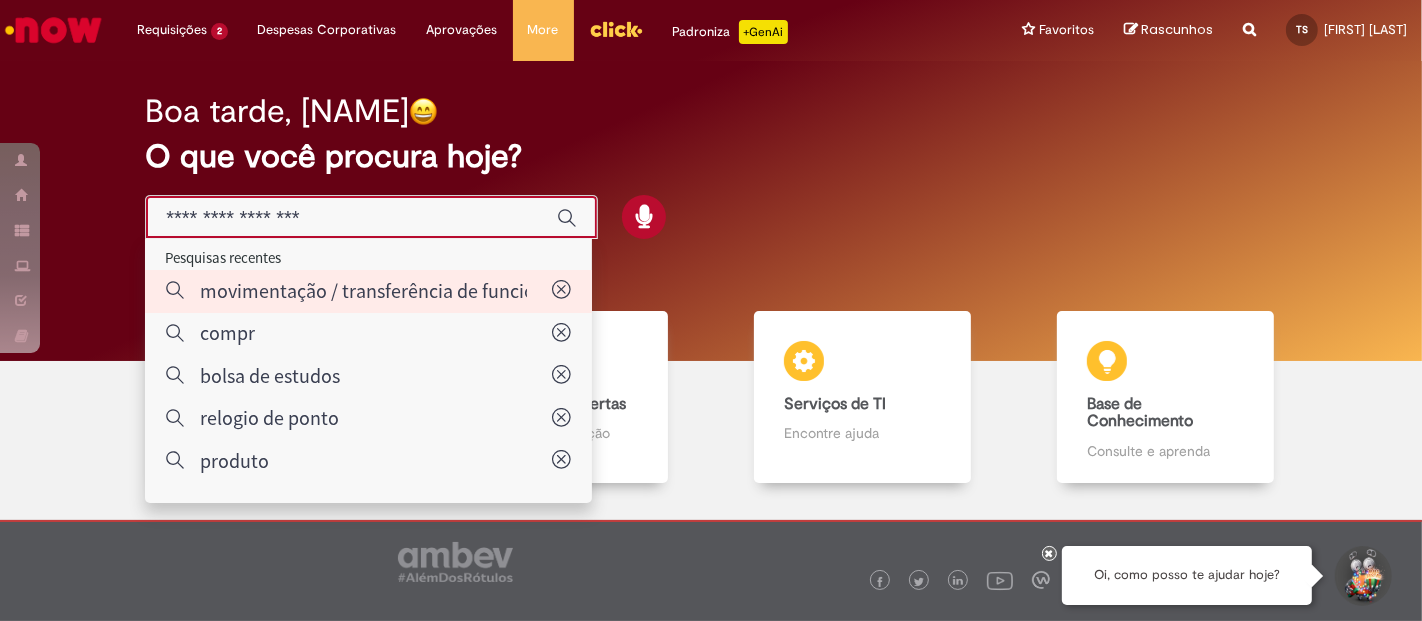 type on "**********" 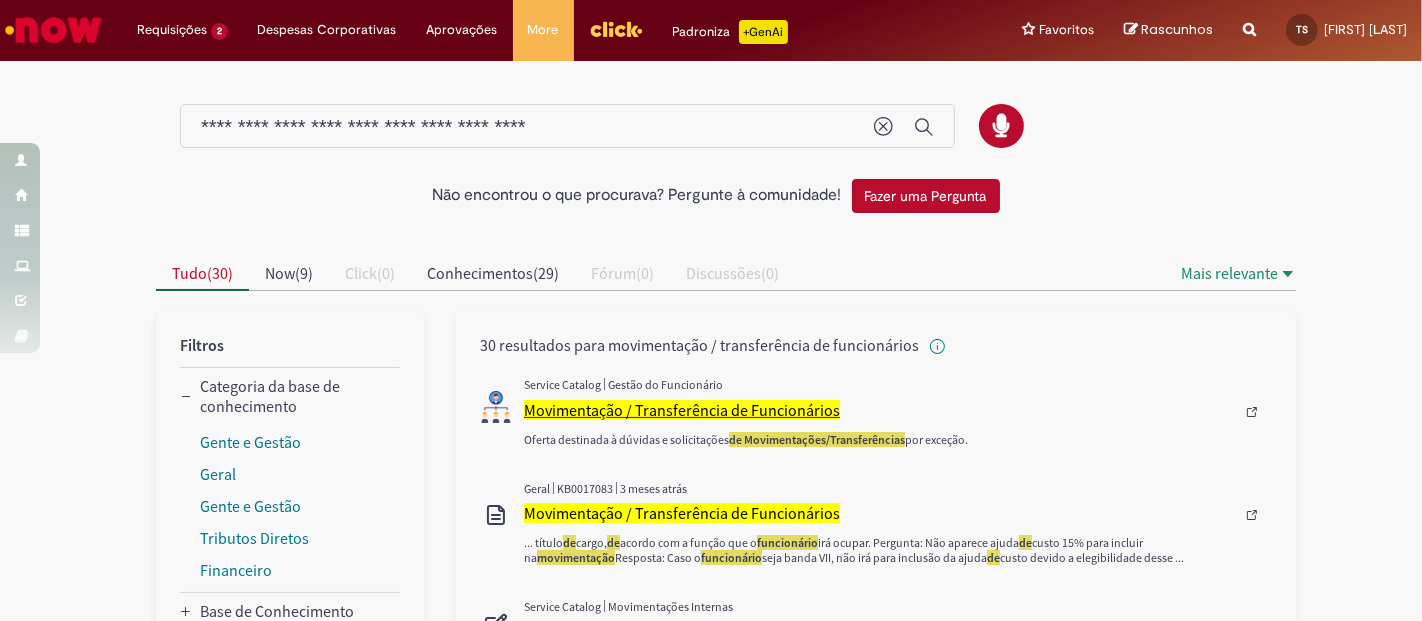 click on "Movimentação / Transferência de Funcionários" at bounding box center [682, 410] 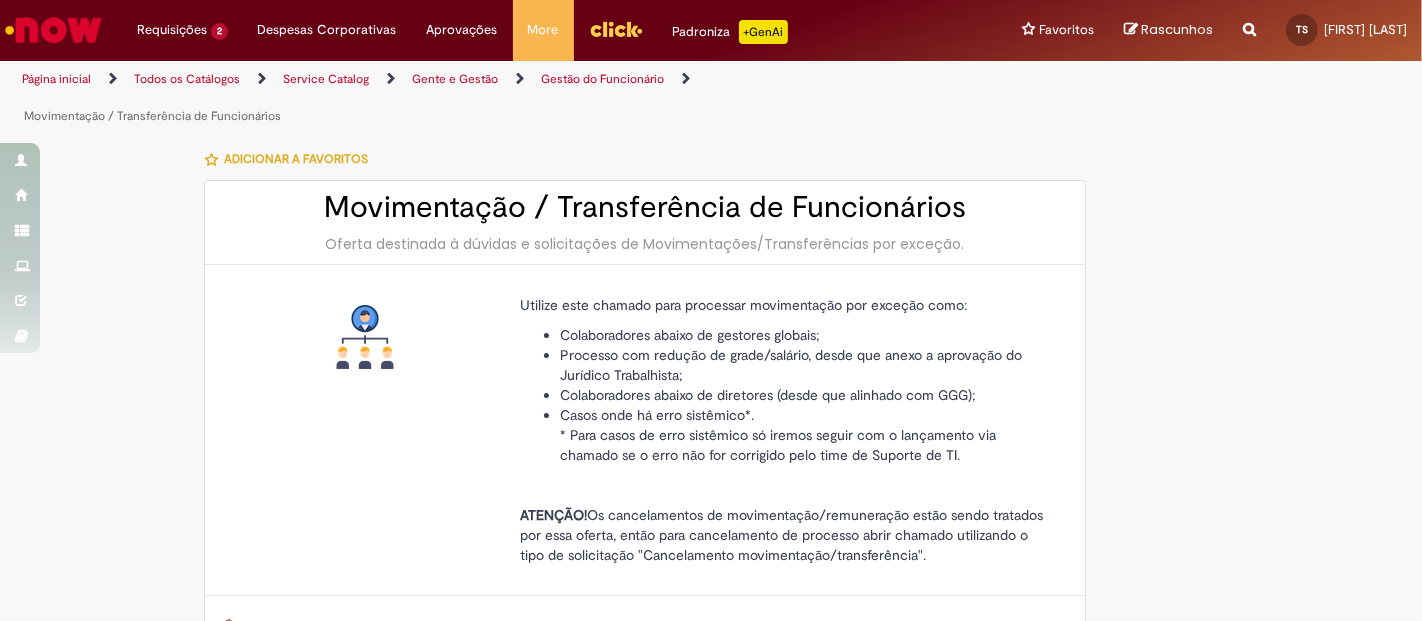 type on "********" 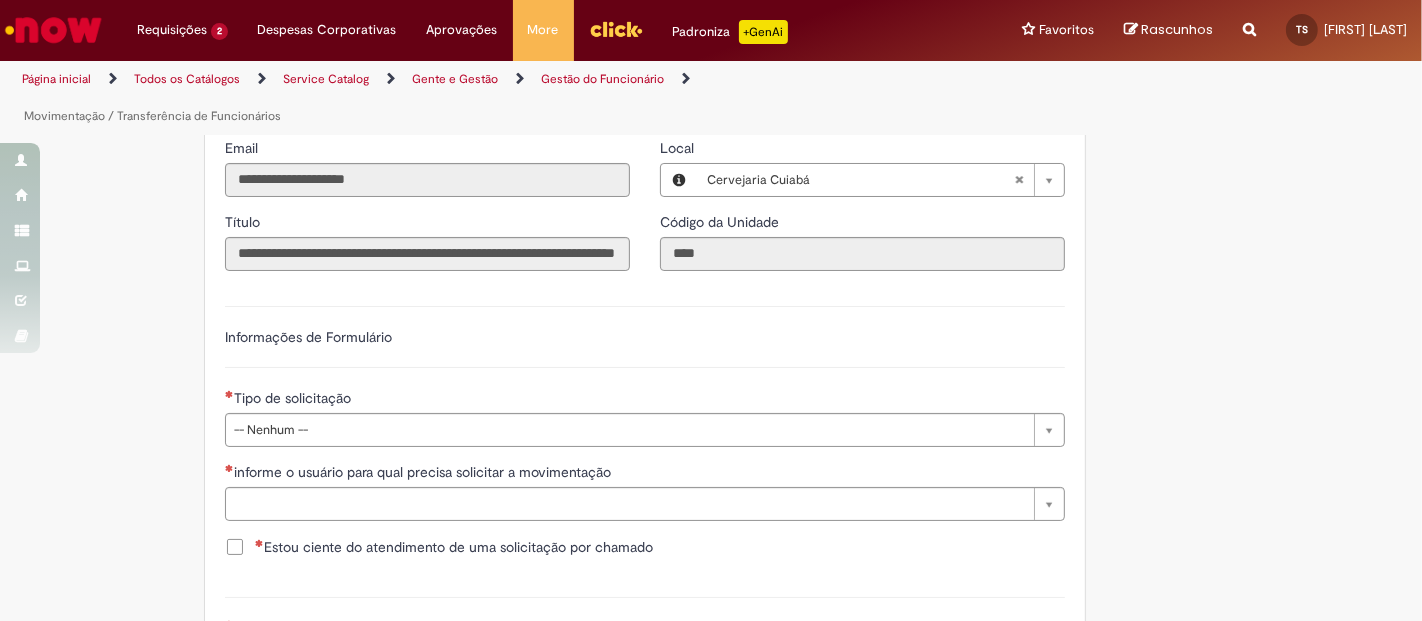 scroll, scrollTop: 960, scrollLeft: 0, axis: vertical 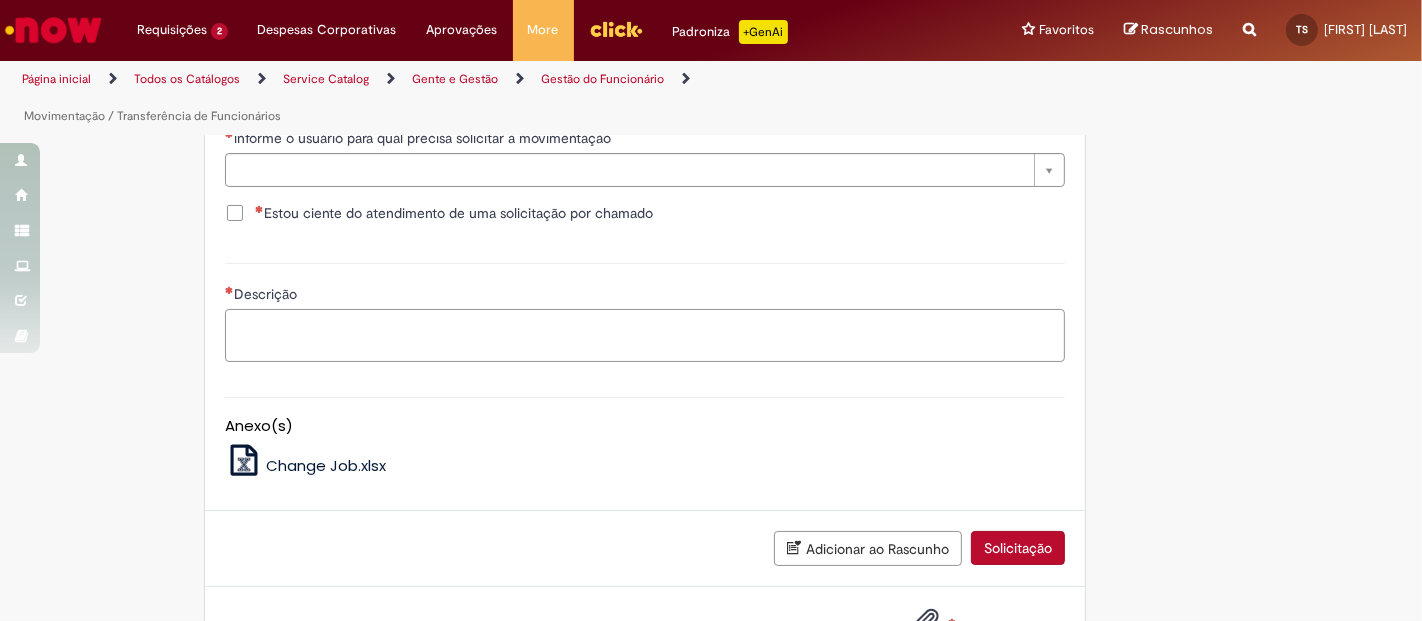 click on "Descrição" at bounding box center (645, 335) 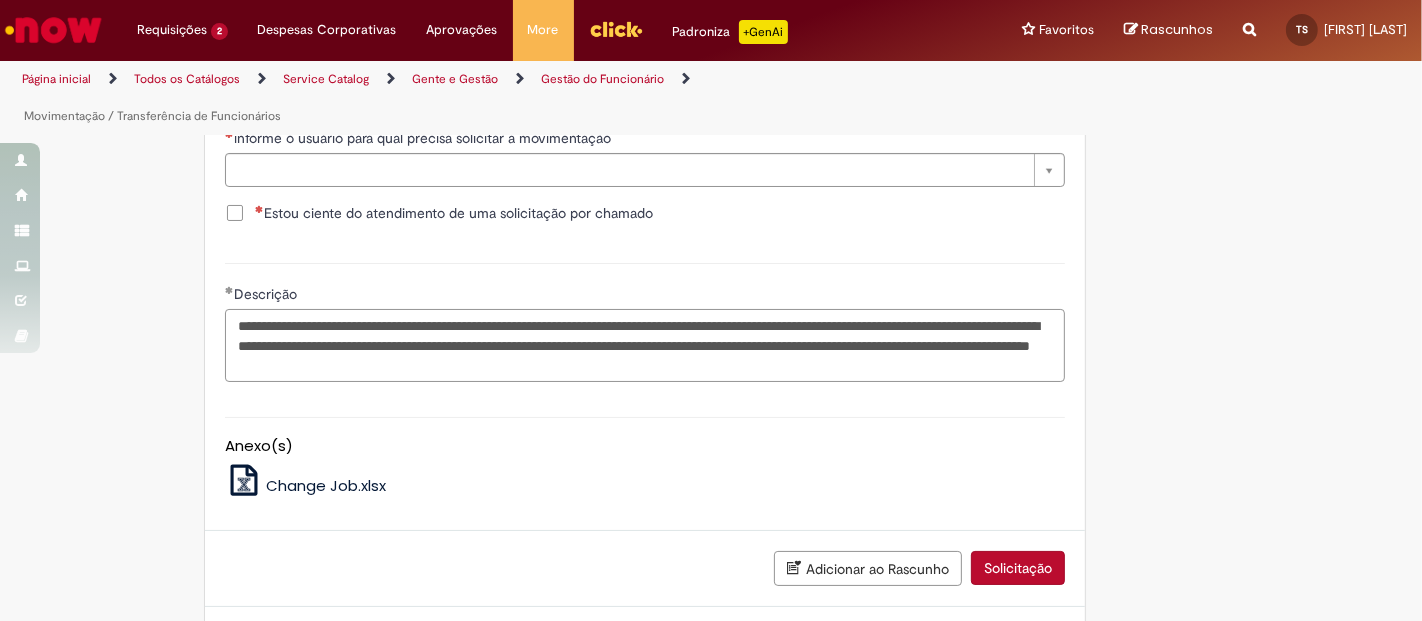 scroll, scrollTop: 848, scrollLeft: 0, axis: vertical 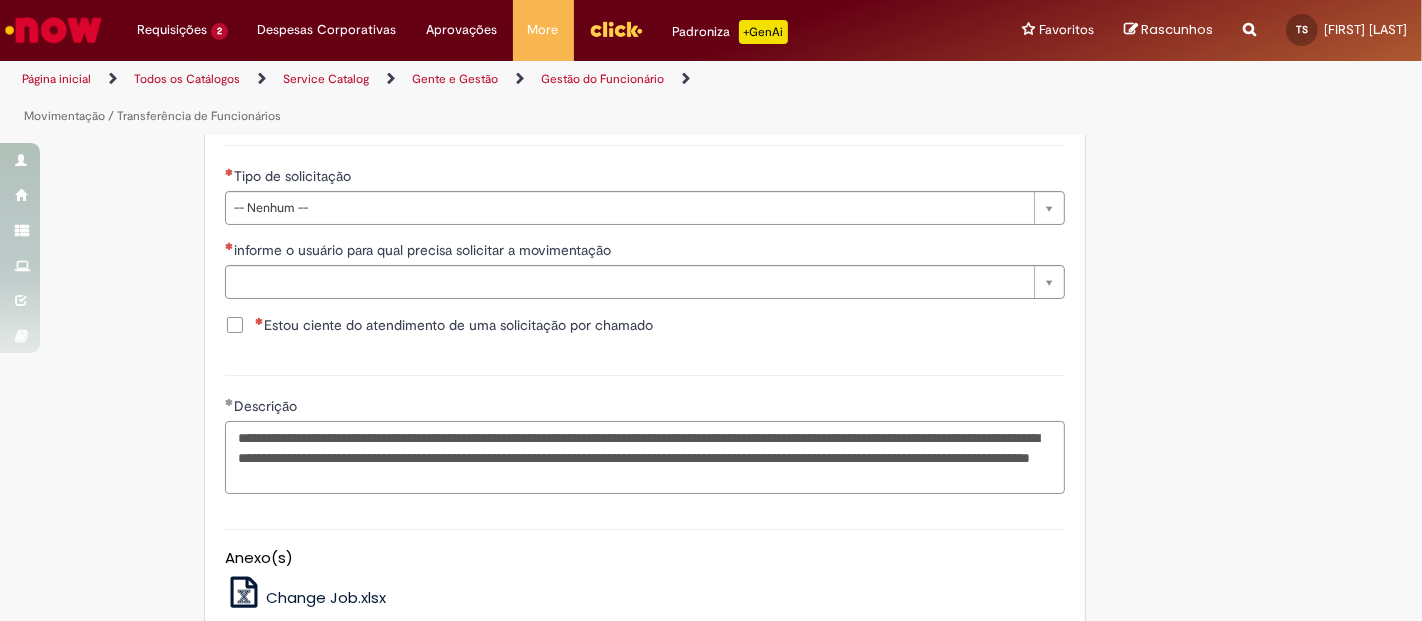 type on "**********" 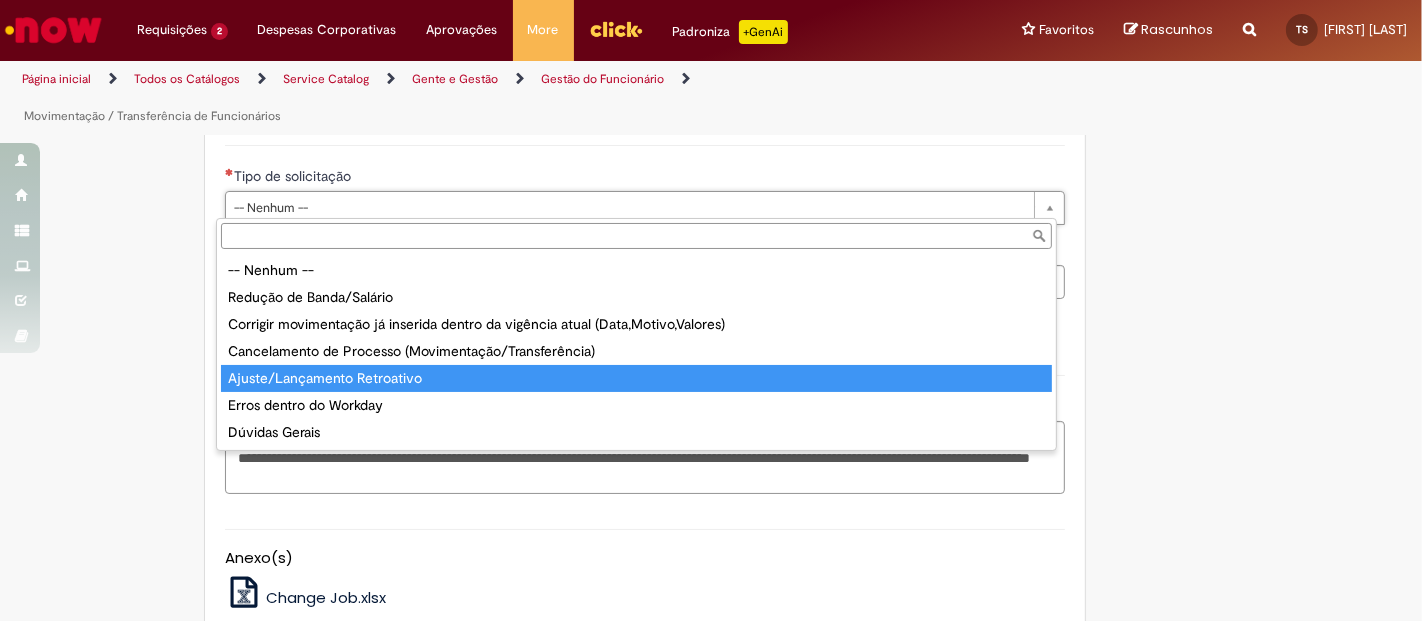 type on "**********" 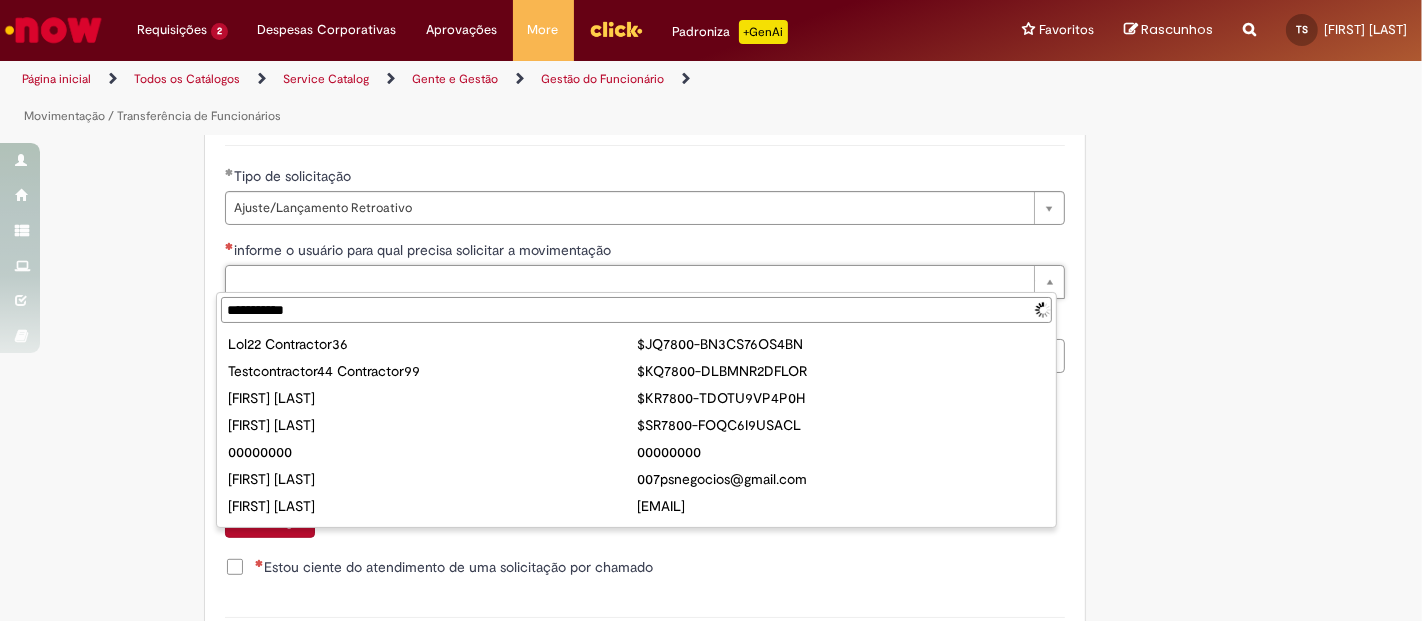 type on "**********" 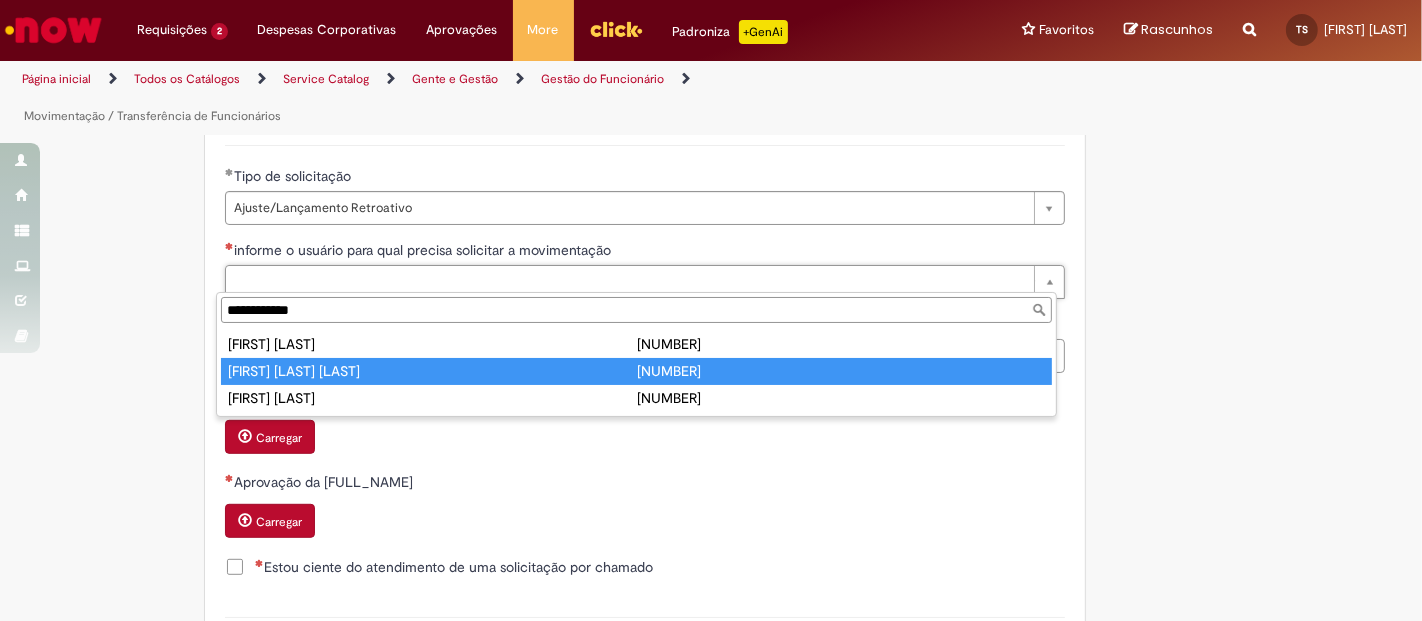 type on "**********" 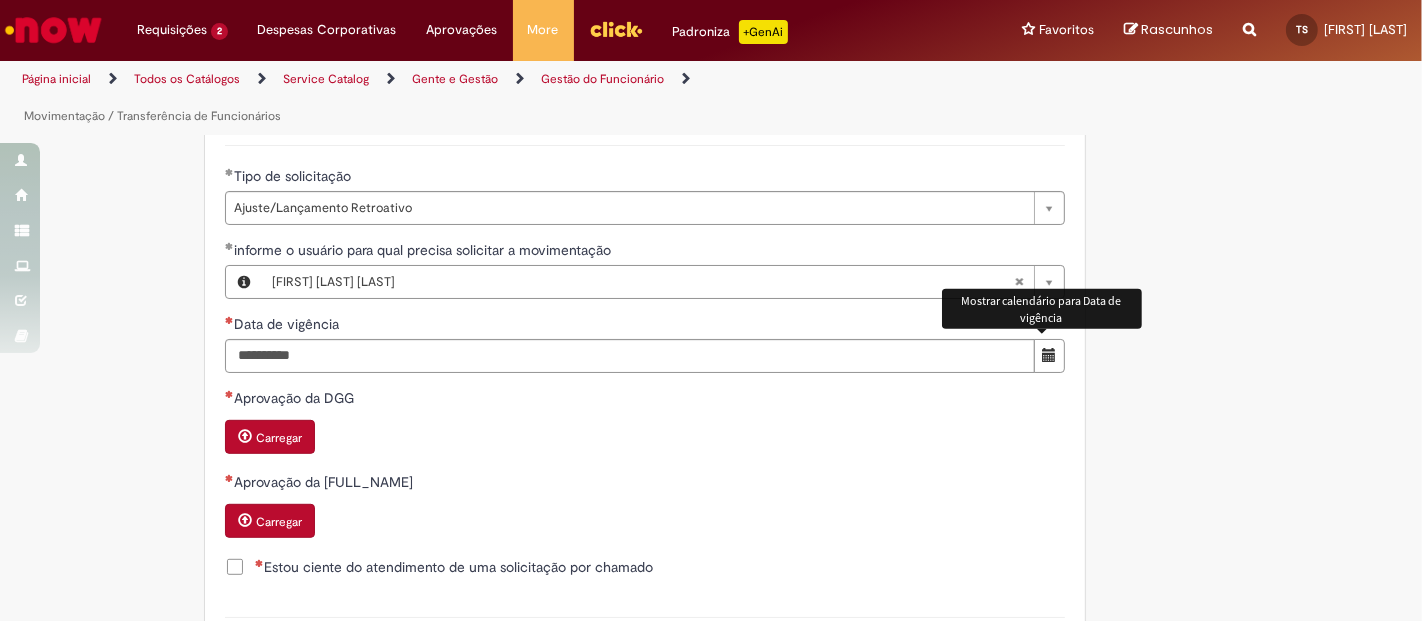 click at bounding box center (1049, 355) 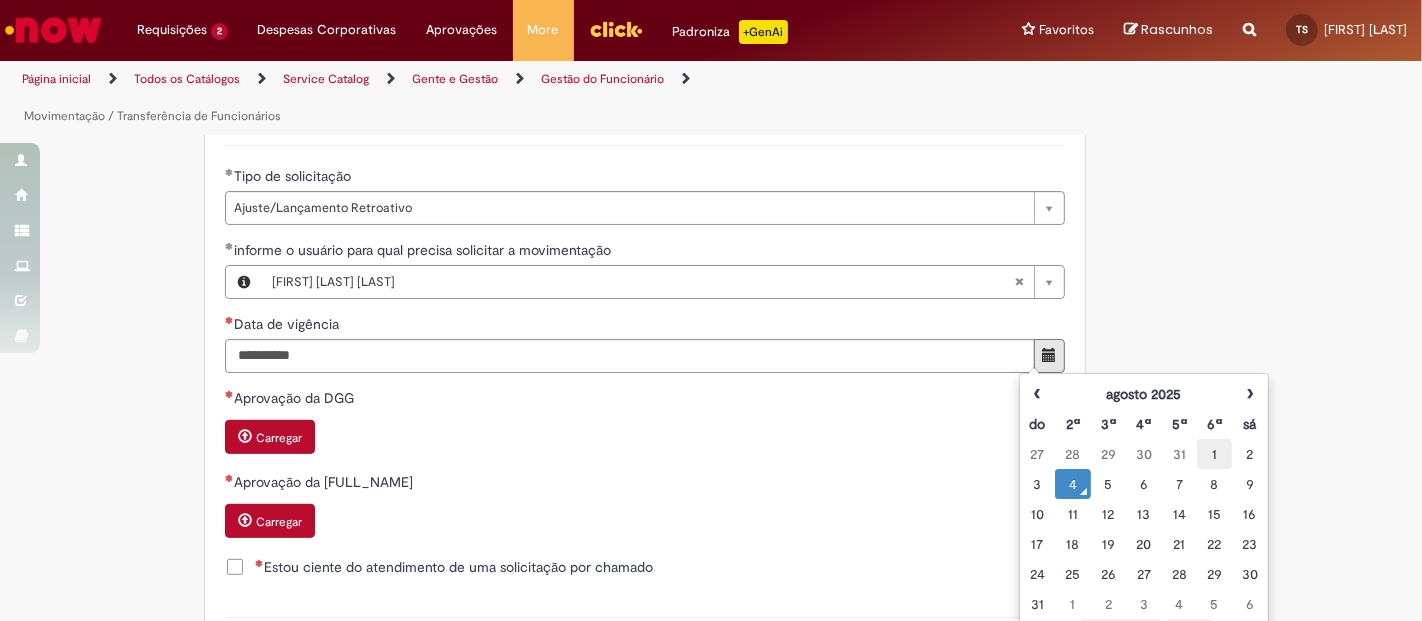 click on "1" at bounding box center [1214, 454] 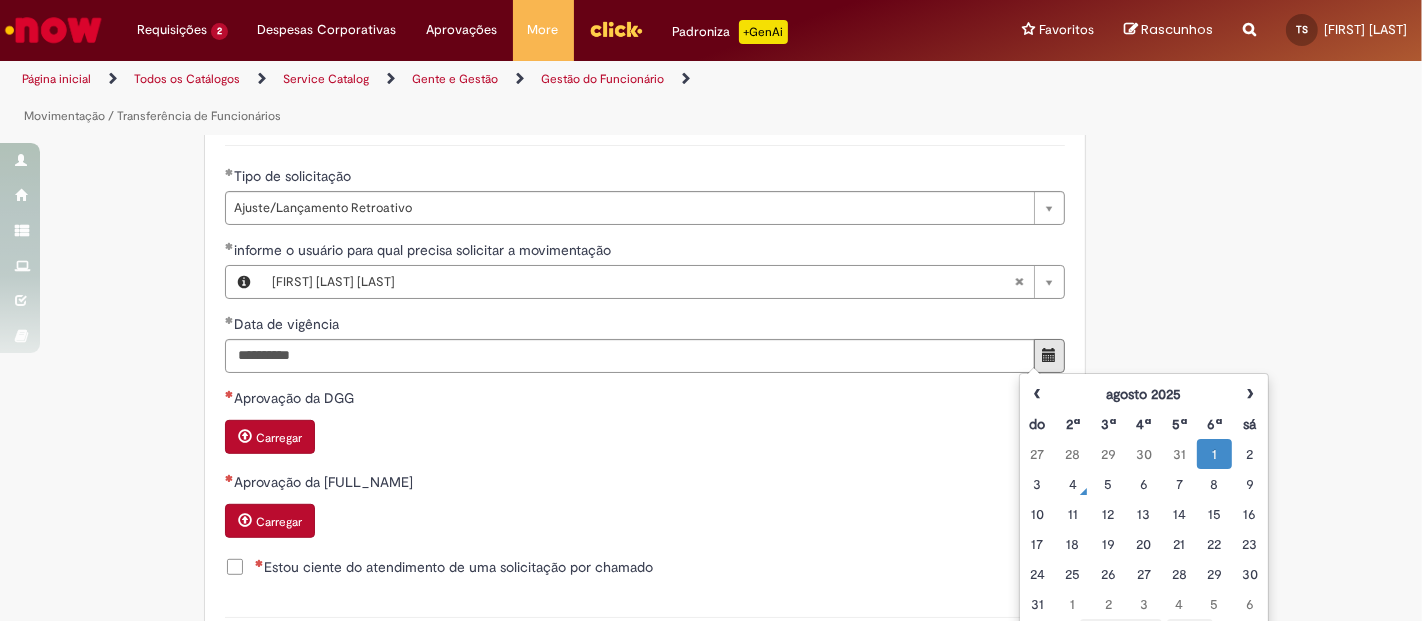 click on "Aprovação da DGG" at bounding box center [645, 400] 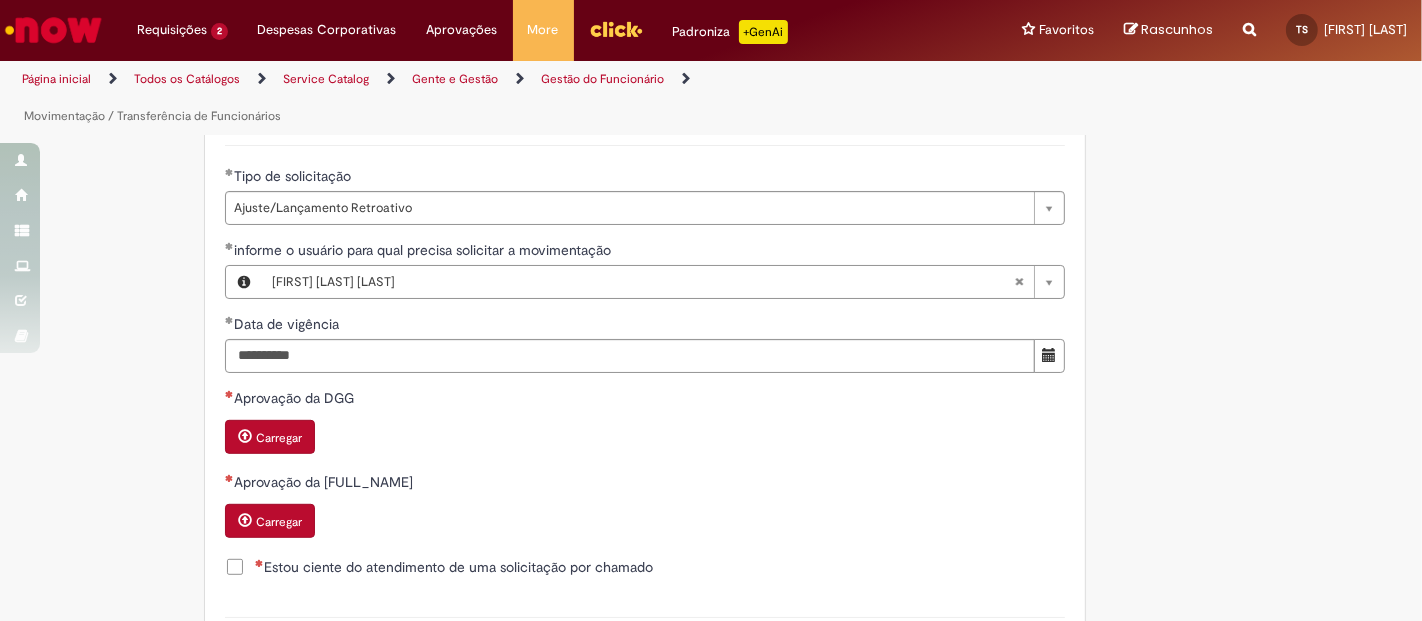 click on "Carregar" at bounding box center (279, 438) 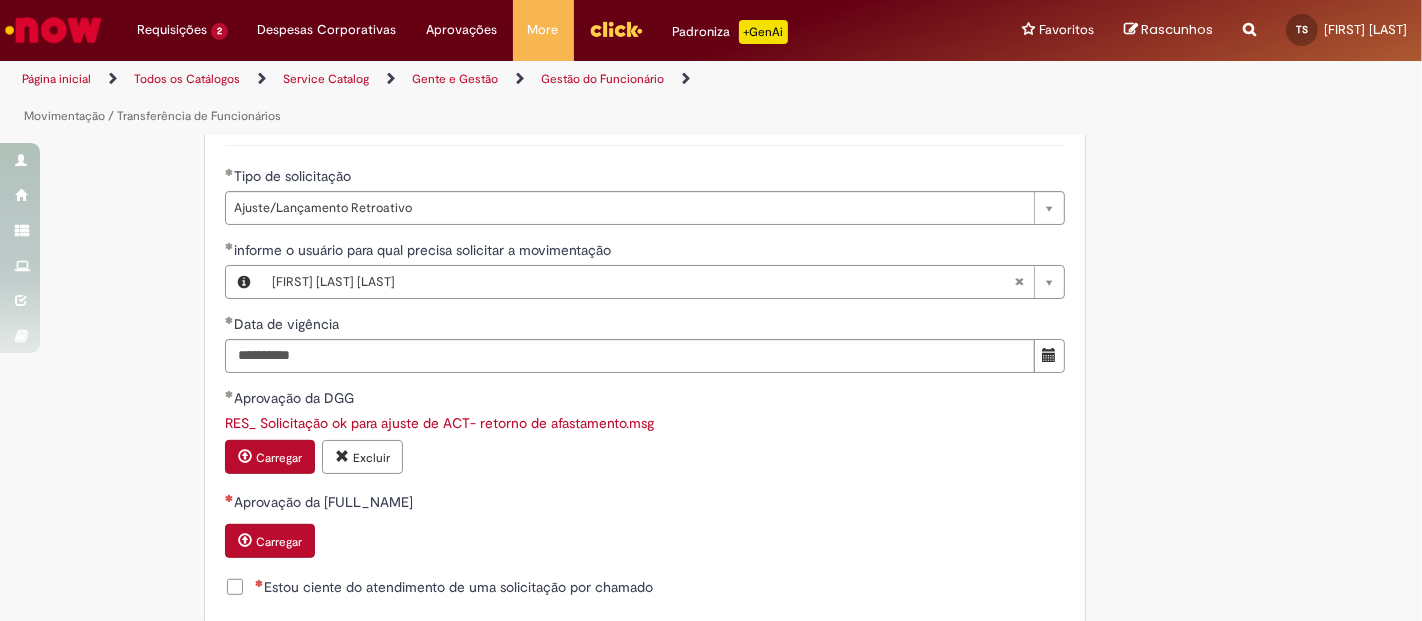 scroll, scrollTop: 960, scrollLeft: 0, axis: vertical 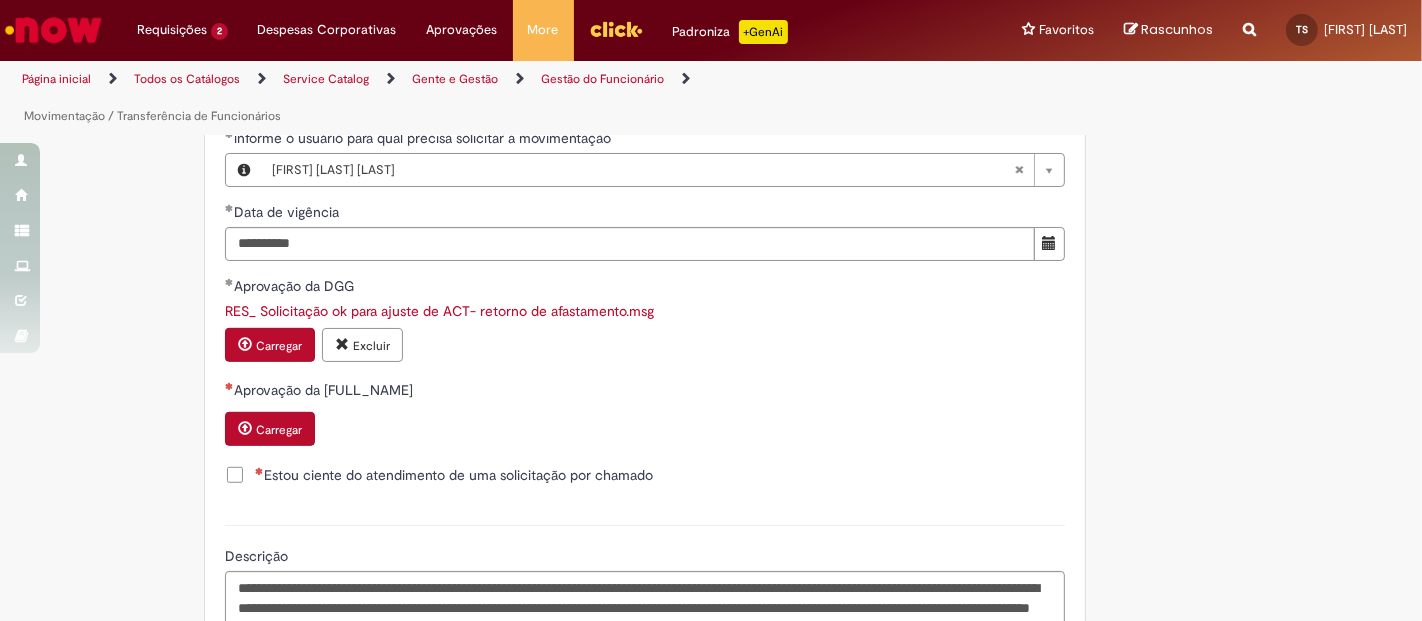 click on "Carregar" at bounding box center (279, 430) 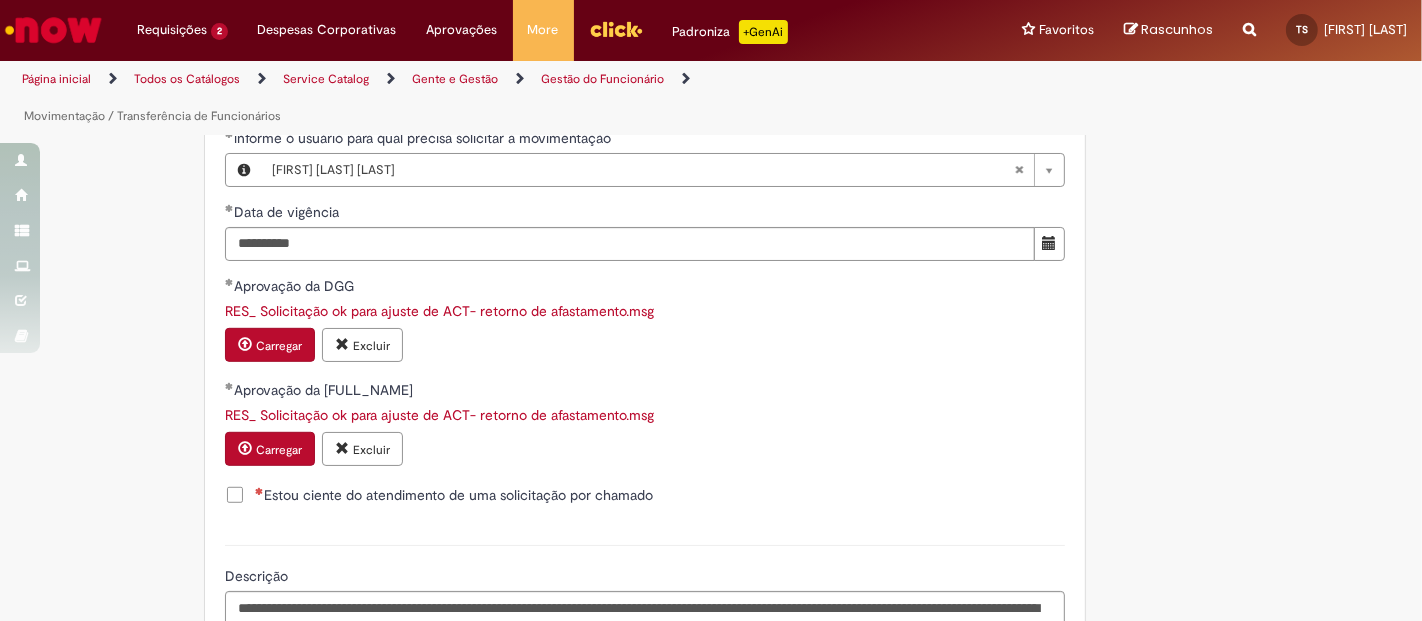 scroll, scrollTop: 1293, scrollLeft: 0, axis: vertical 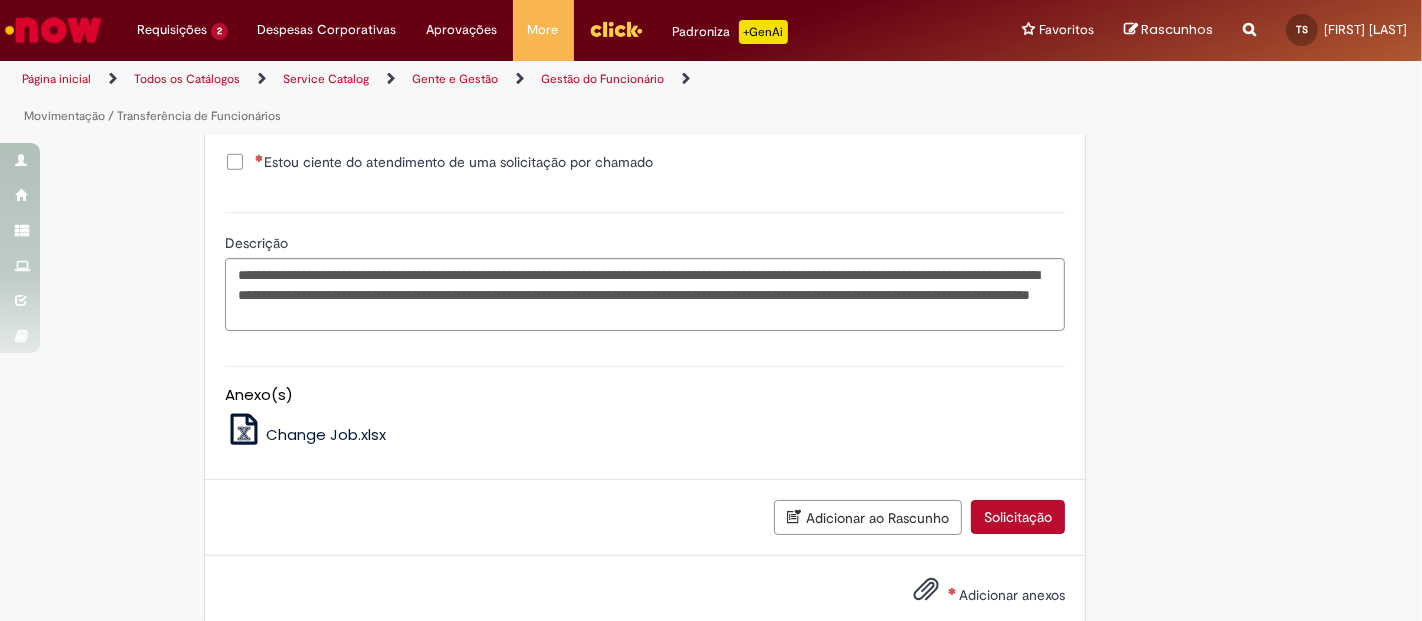 click on "Estou ciente do atendimento de uma solicitação por chamado" at bounding box center [454, 162] 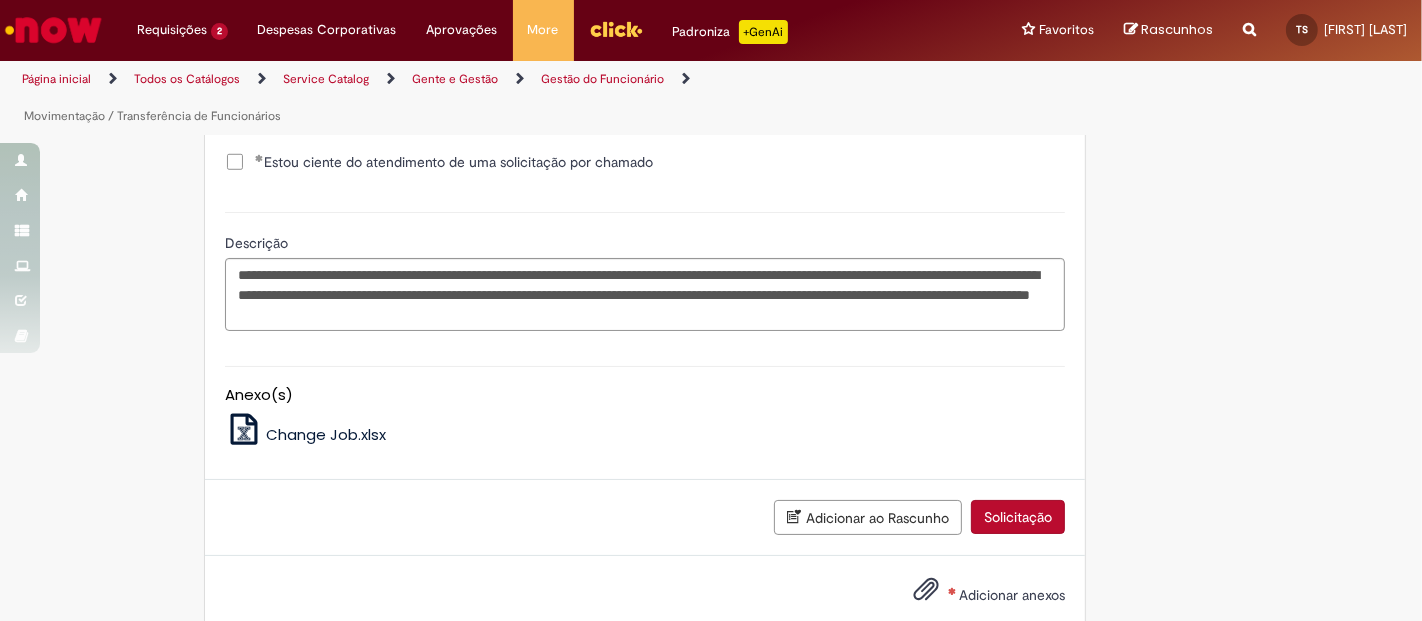 click on "Adicionar anexos" at bounding box center [1012, 595] 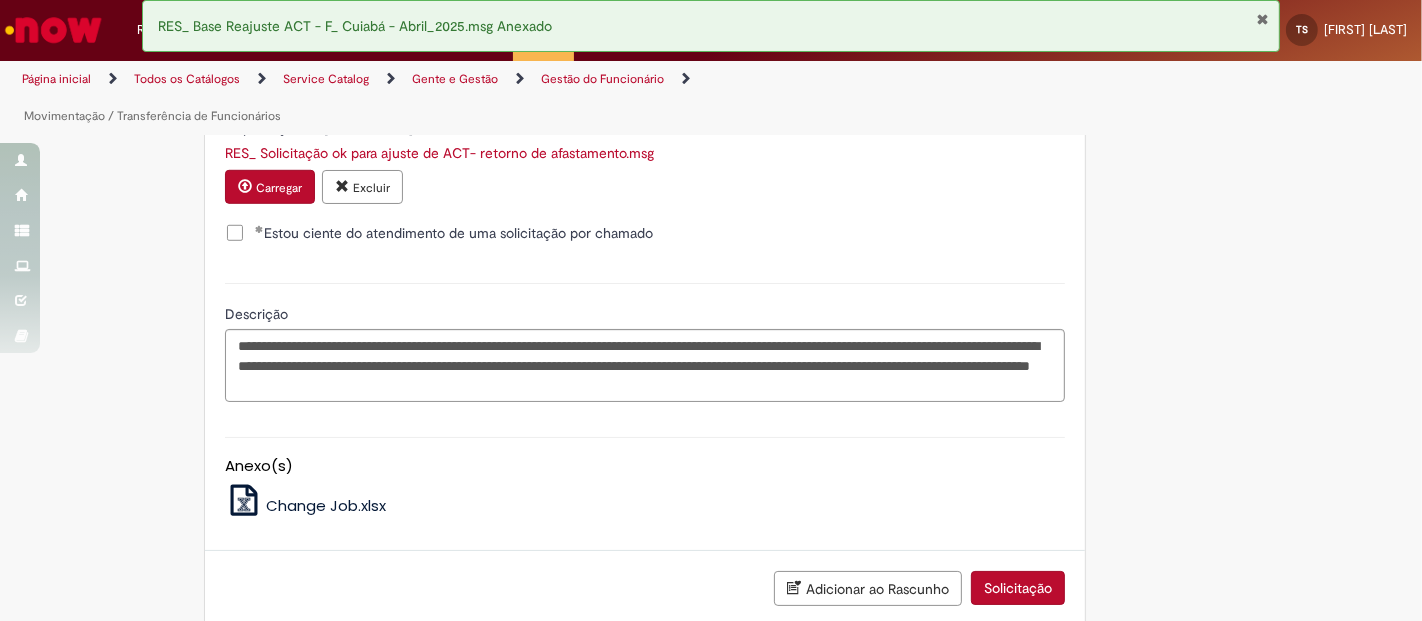 scroll, scrollTop: 1402, scrollLeft: 0, axis: vertical 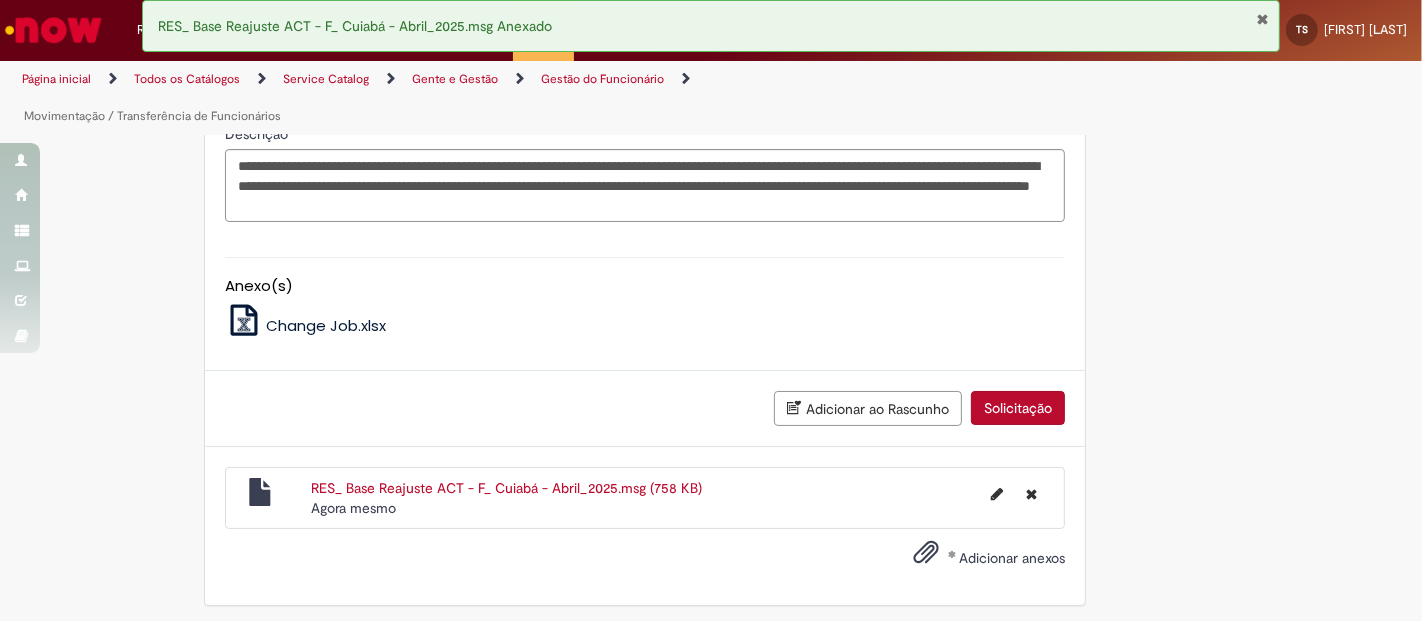 click on "Solicitação" at bounding box center [1018, 408] 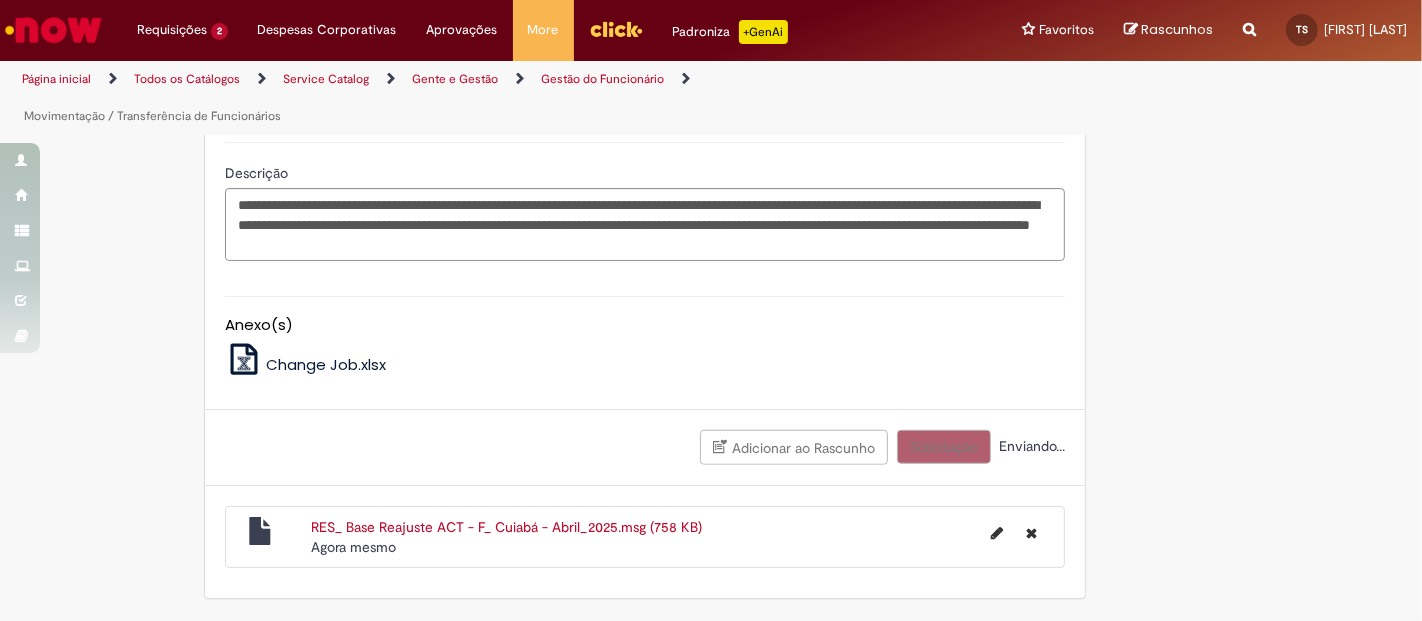 scroll, scrollTop: 1357, scrollLeft: 0, axis: vertical 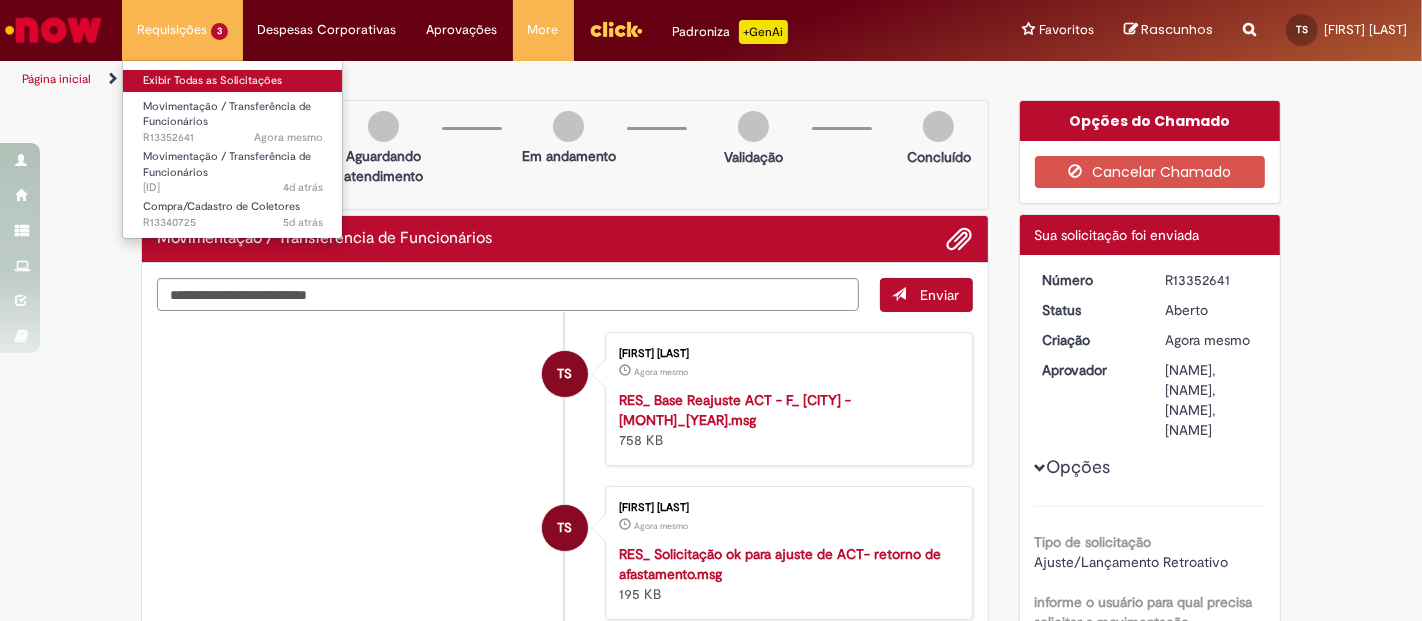 click on "Exibir Todas as Solicitações" at bounding box center (233, 81) 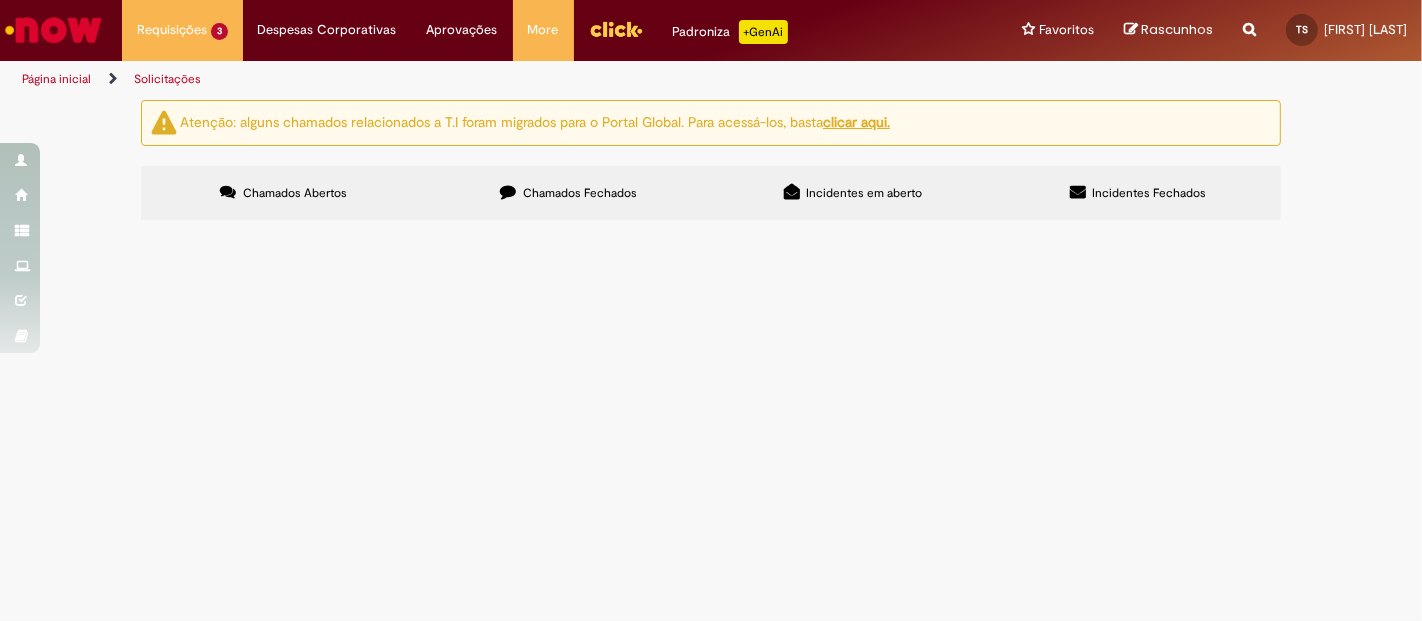 scroll, scrollTop: 60, scrollLeft: 0, axis: vertical 